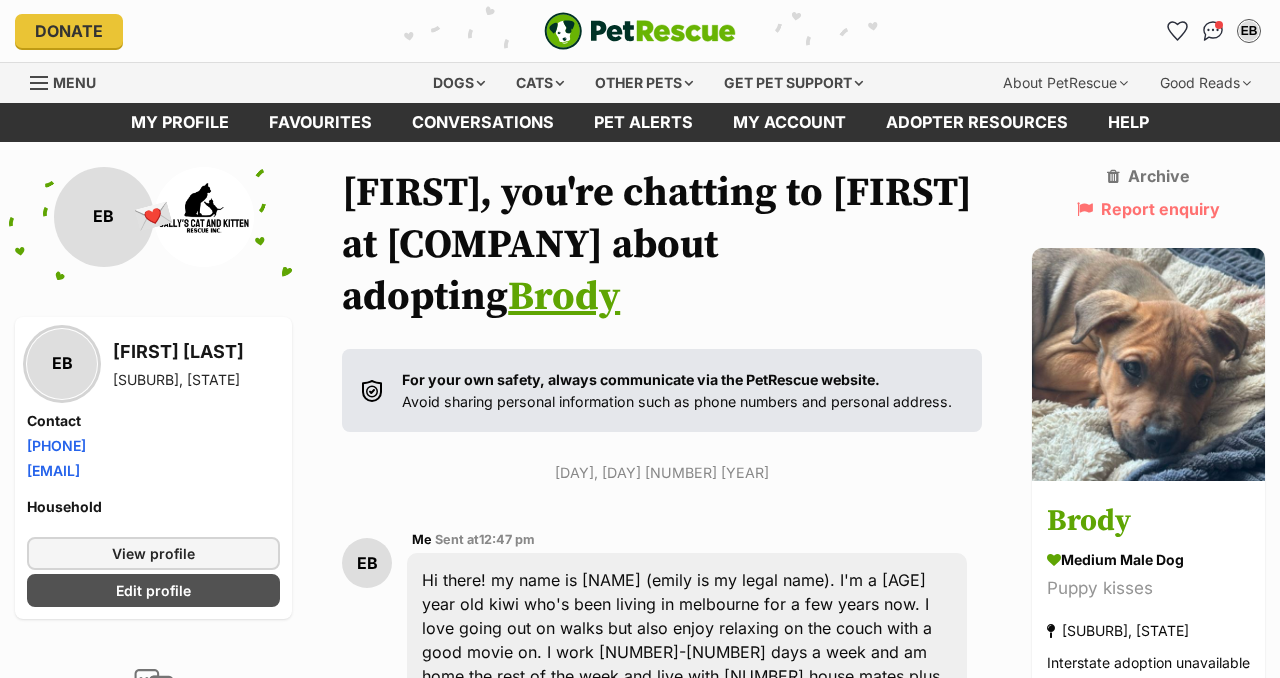 scroll, scrollTop: 686, scrollLeft: 0, axis: vertical 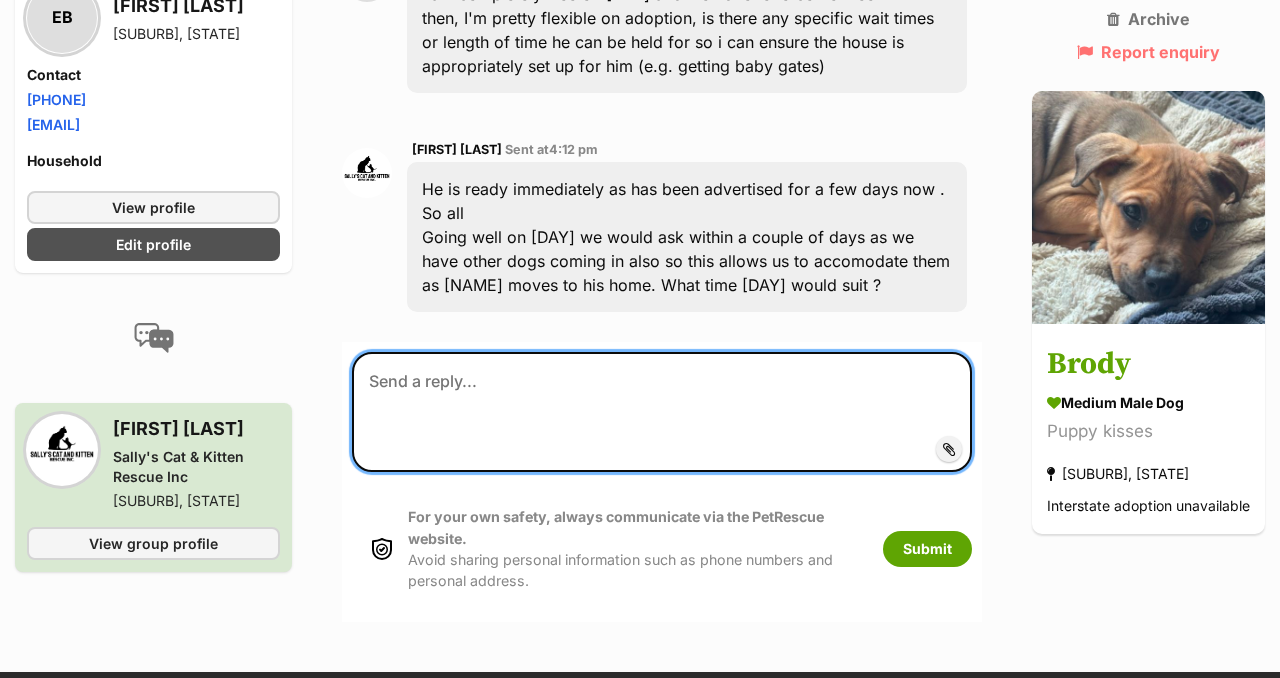 click at bounding box center (662, 412) 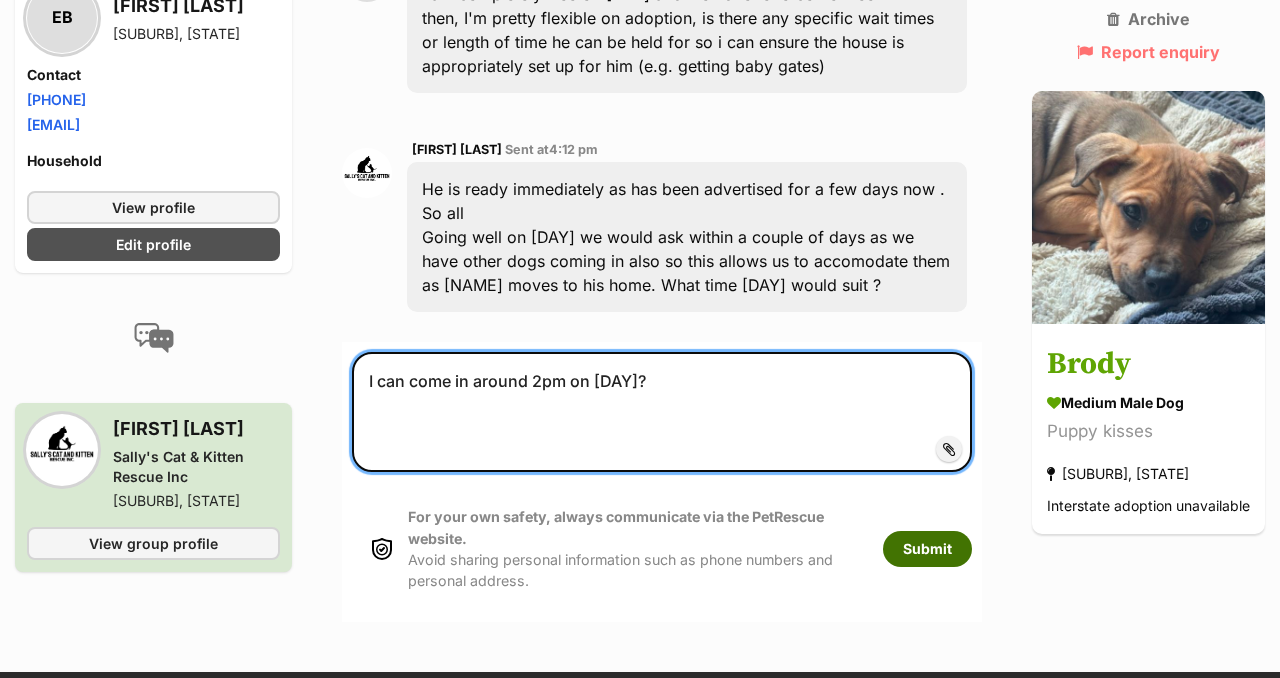 type on "I can come in around 2pm on [DAY]?" 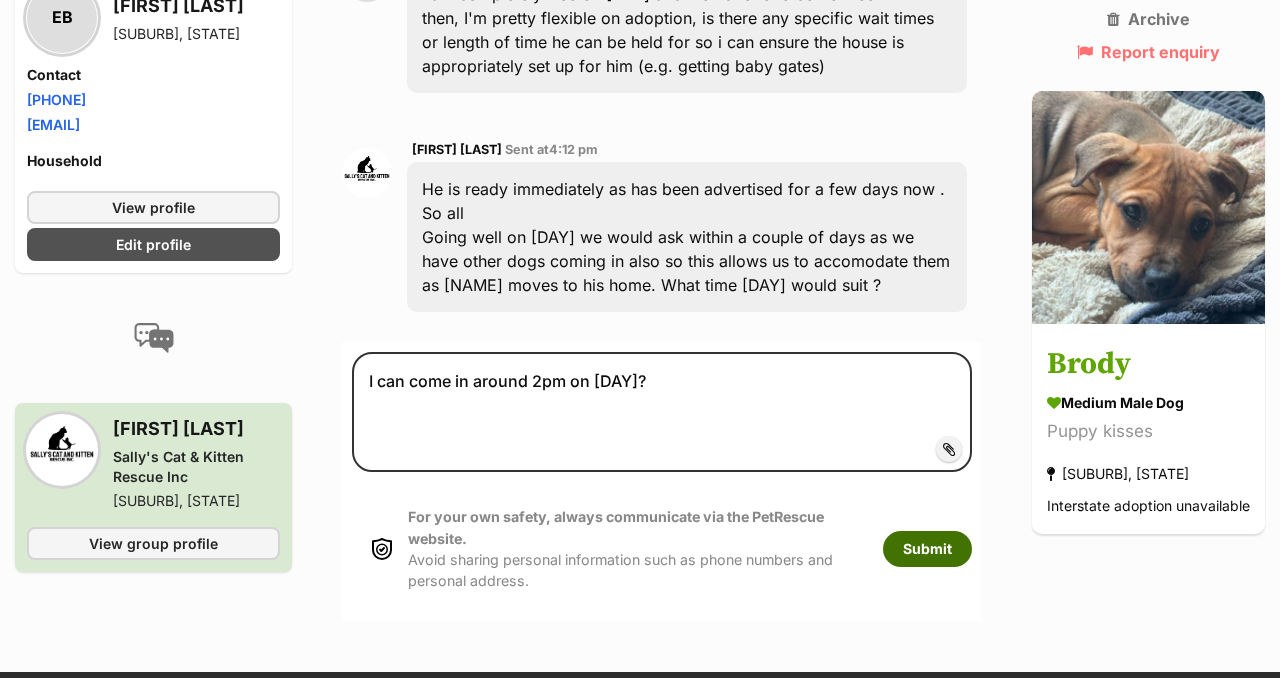 click on "Submit" at bounding box center [927, 549] 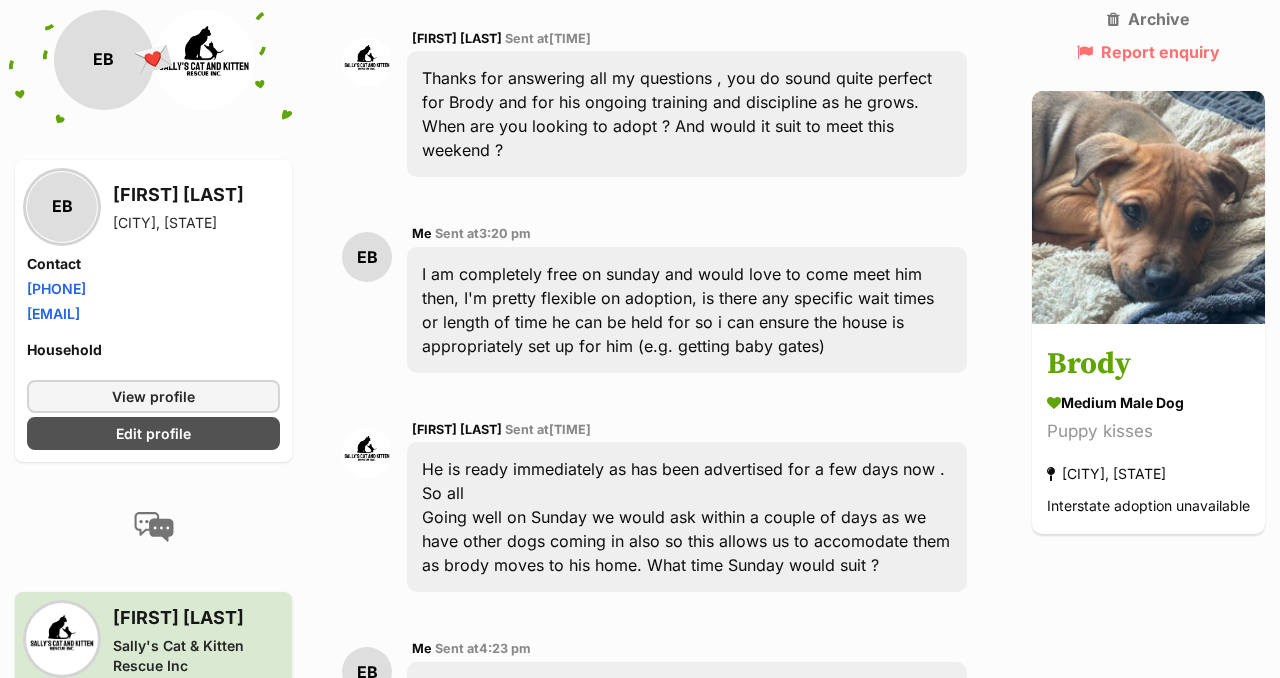 scroll, scrollTop: 1481, scrollLeft: 0, axis: vertical 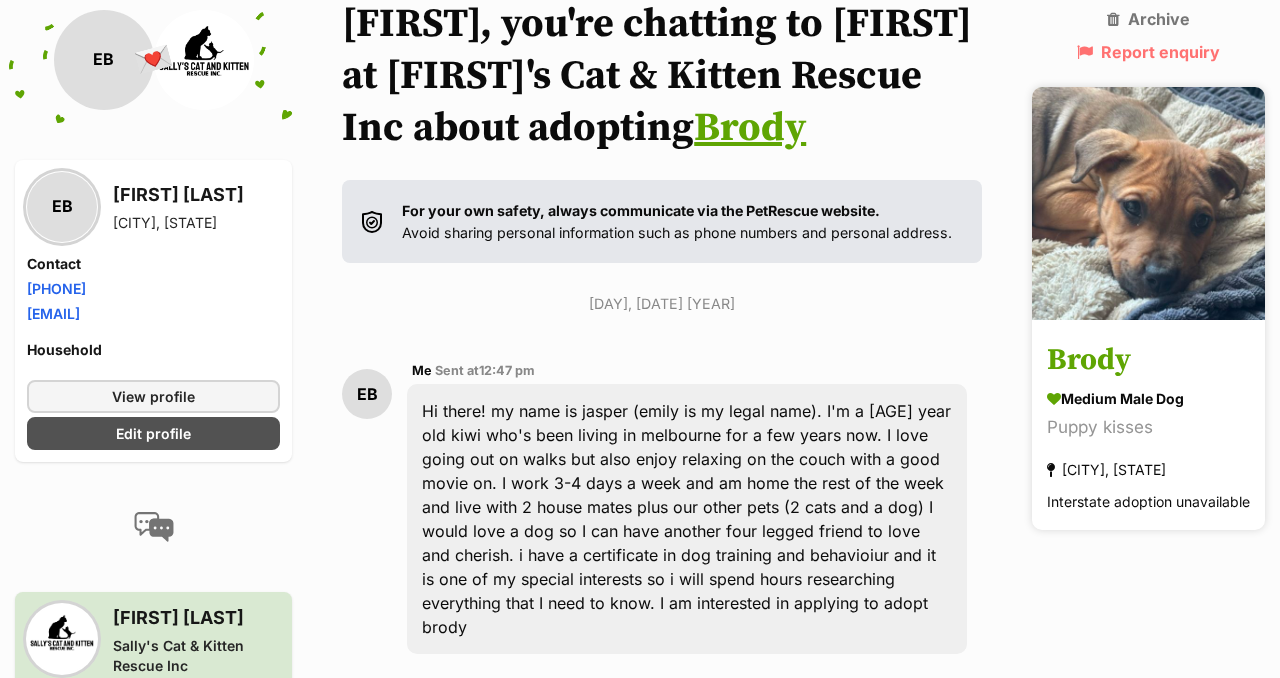 click on "Brody" at bounding box center [1148, 361] 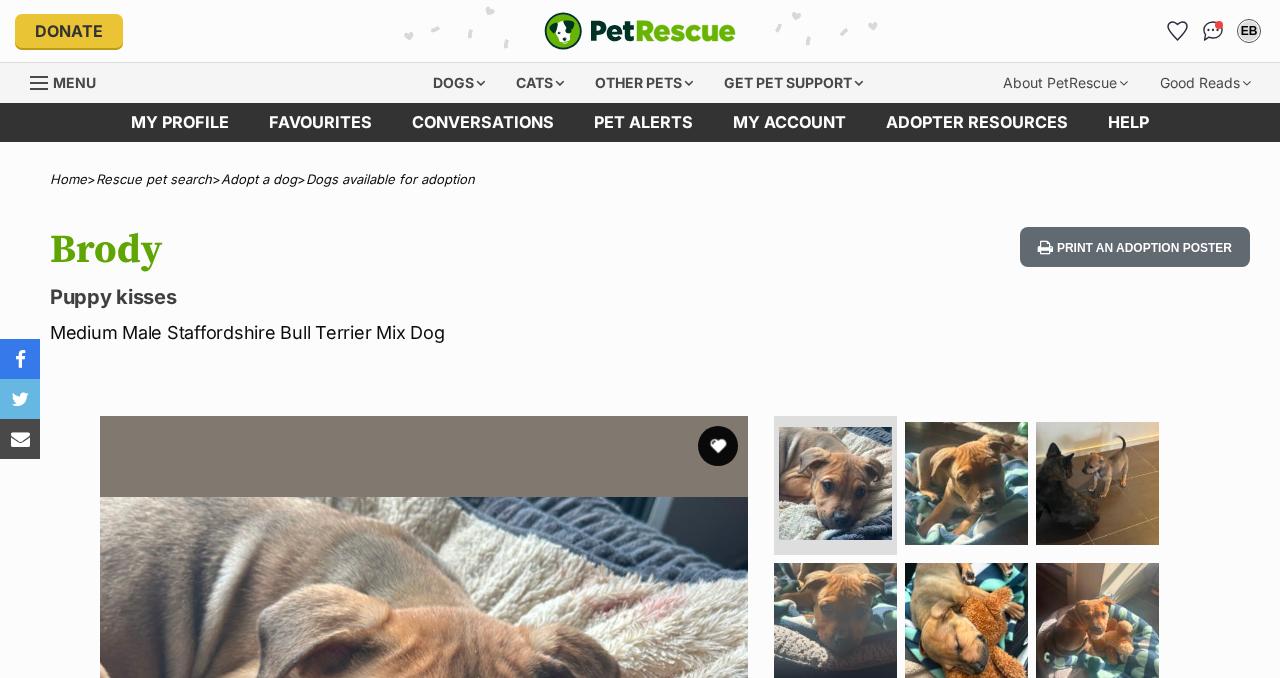 scroll, scrollTop: 0, scrollLeft: 0, axis: both 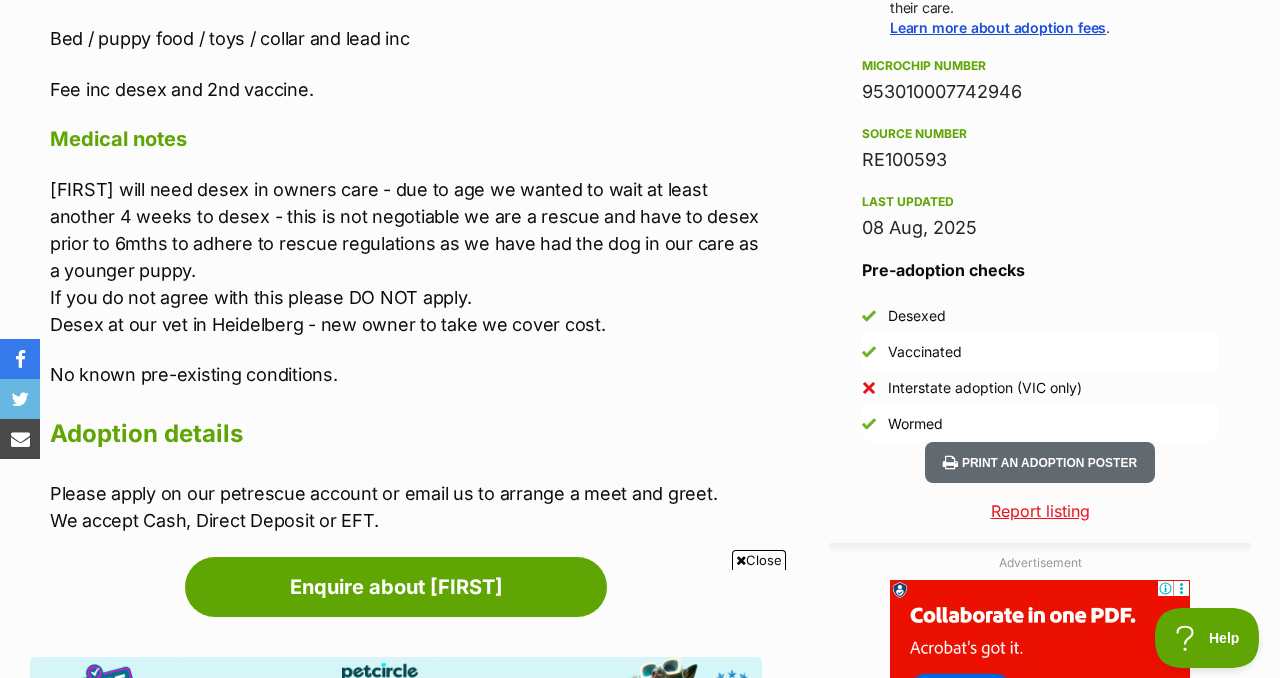 click on "Brody will need desex in owners care - due to age we wanted to wait at least another 4 weeks to desex - this is not negotiable we are a rescue and have to desex prior to 6mths to adhere to rescue regulations as we have had the dog in our care as a younger puppy.
If you do not agree with this please DO NOT apply.
Desex at our vet in Heidelberg - new owner to take we cover cost." at bounding box center [406, 257] 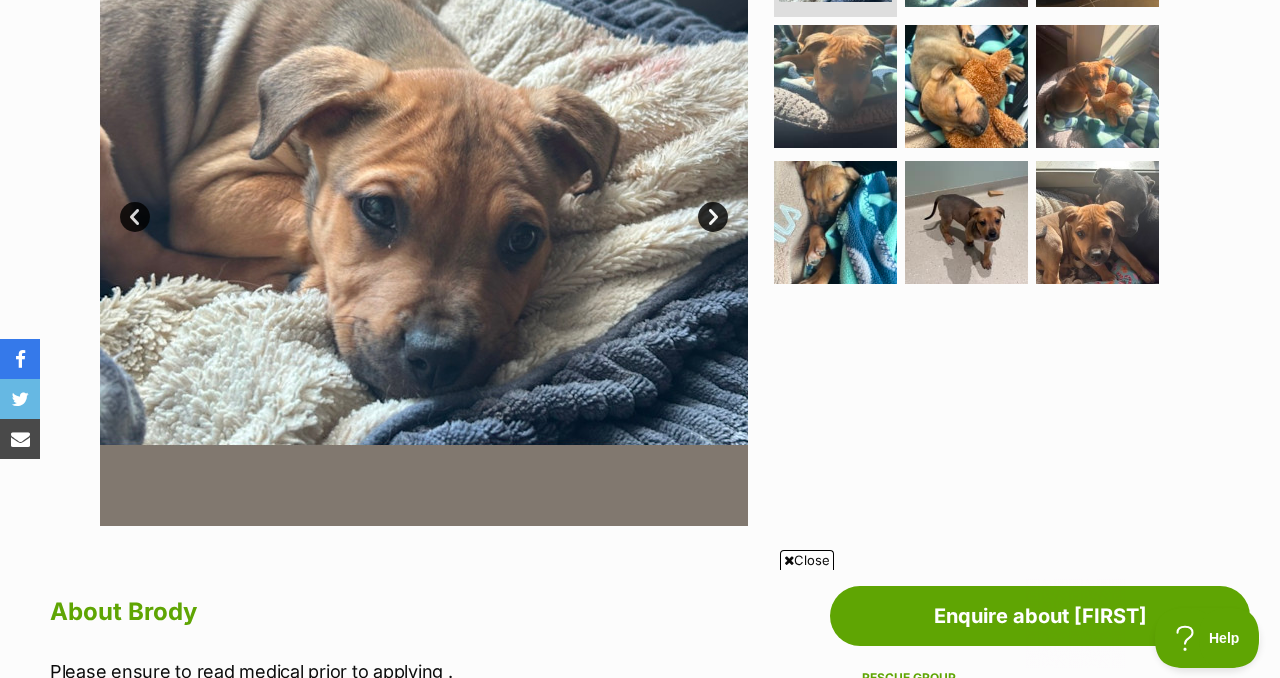 scroll, scrollTop: 273, scrollLeft: 0, axis: vertical 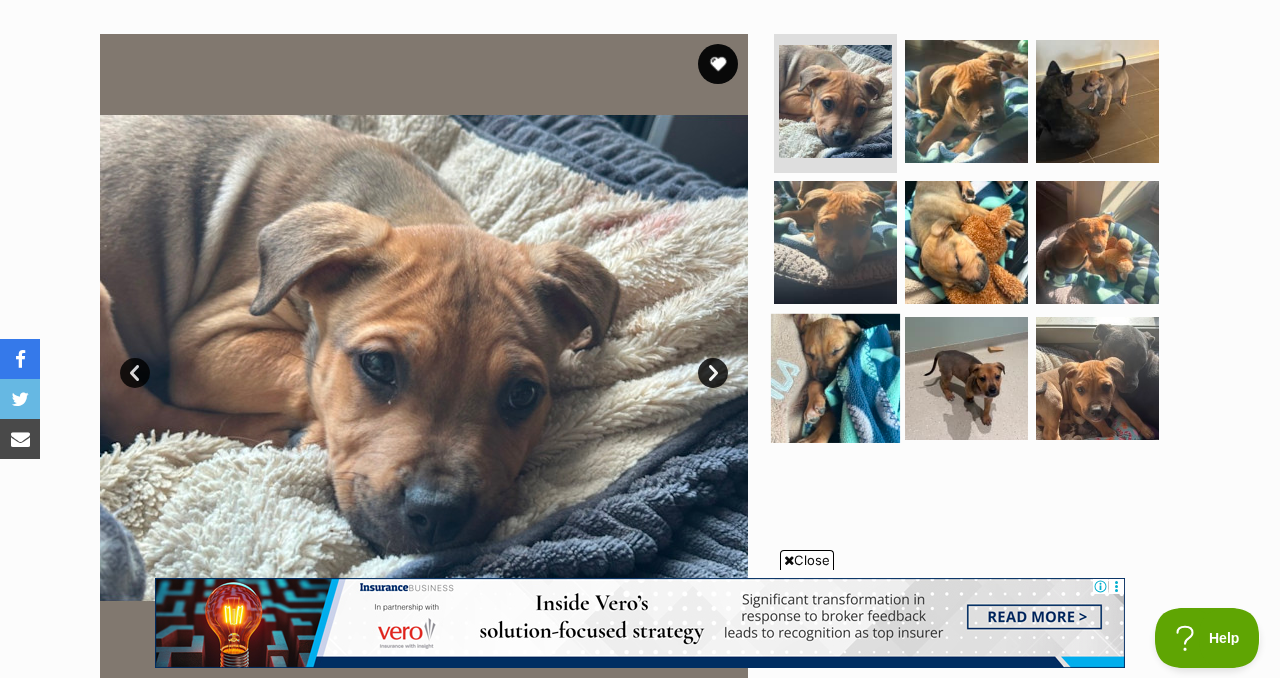 click at bounding box center (835, 378) 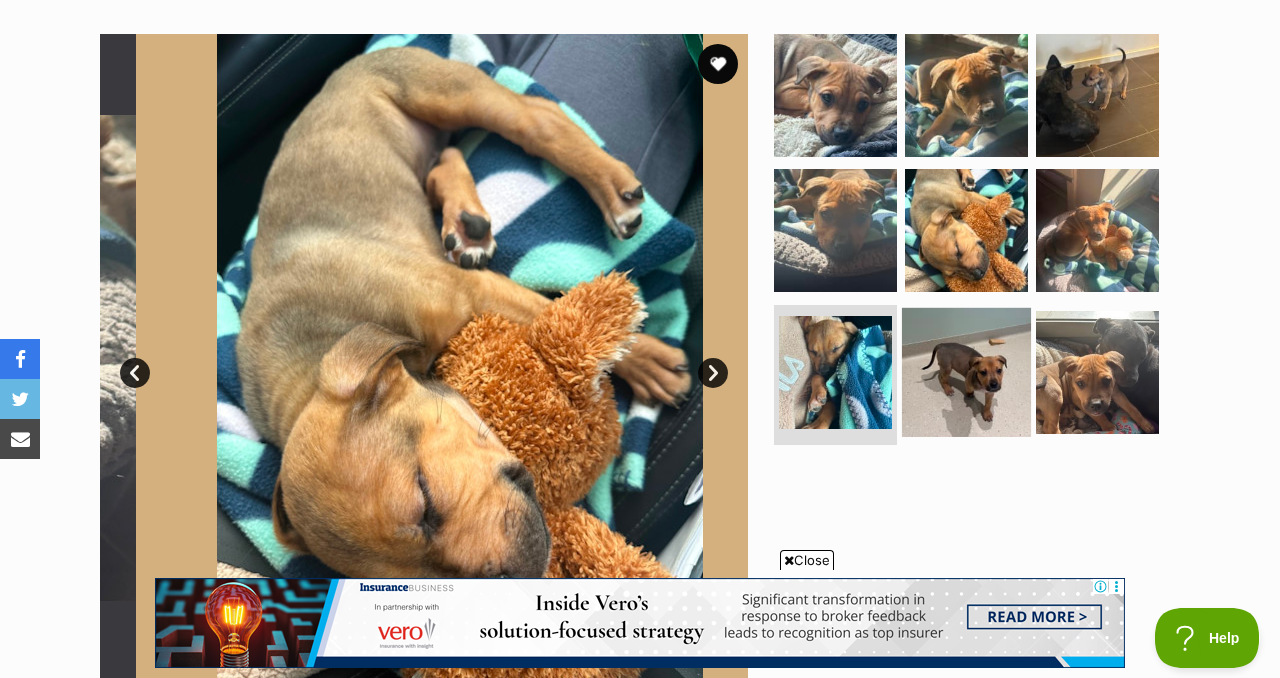 scroll, scrollTop: 0, scrollLeft: 0, axis: both 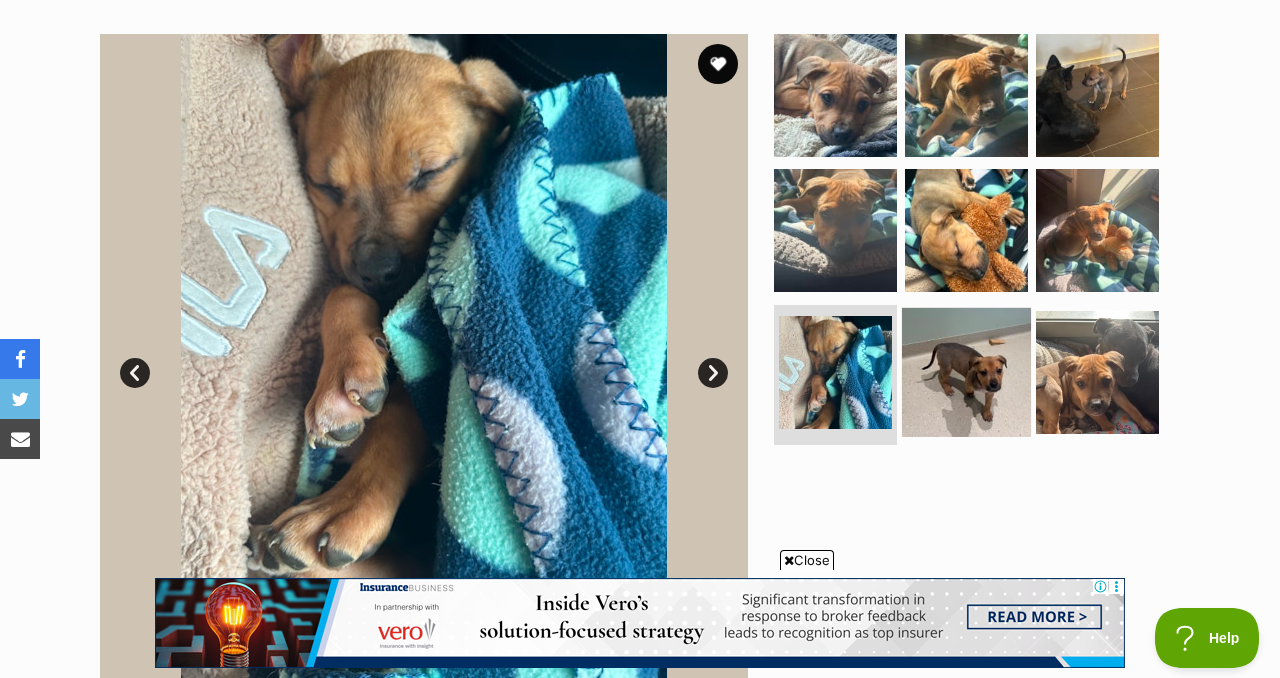 click at bounding box center [966, 372] 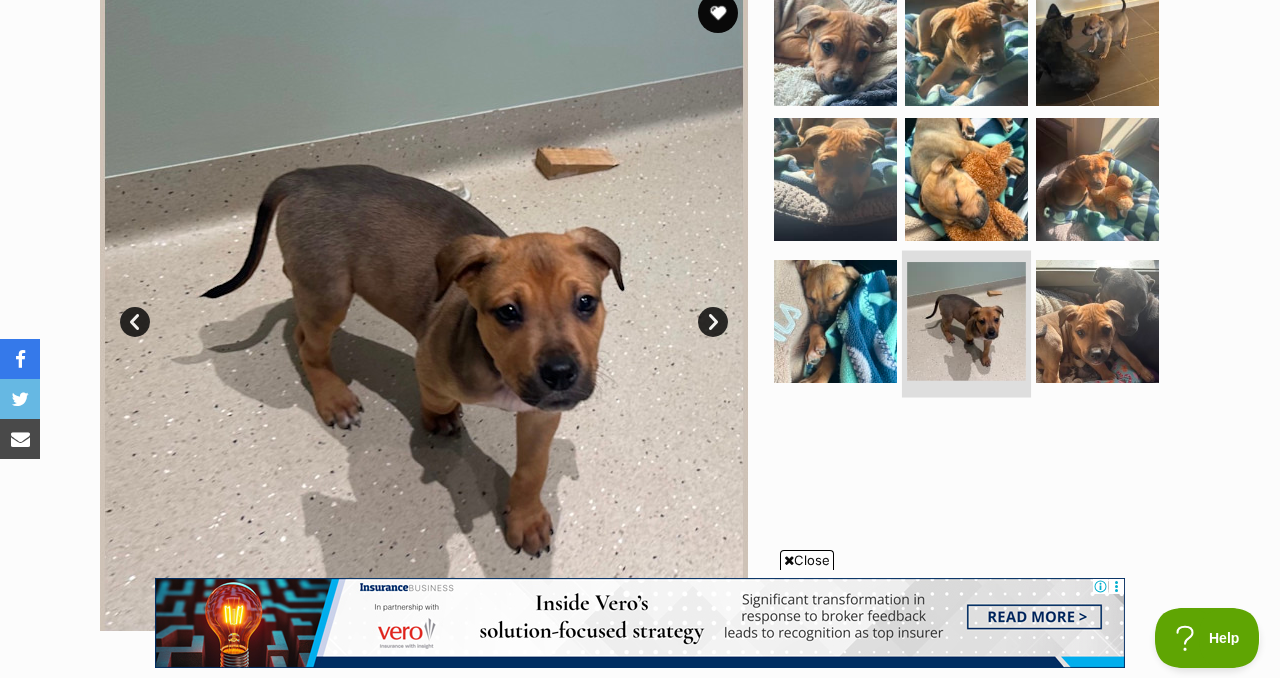 scroll, scrollTop: 453, scrollLeft: 0, axis: vertical 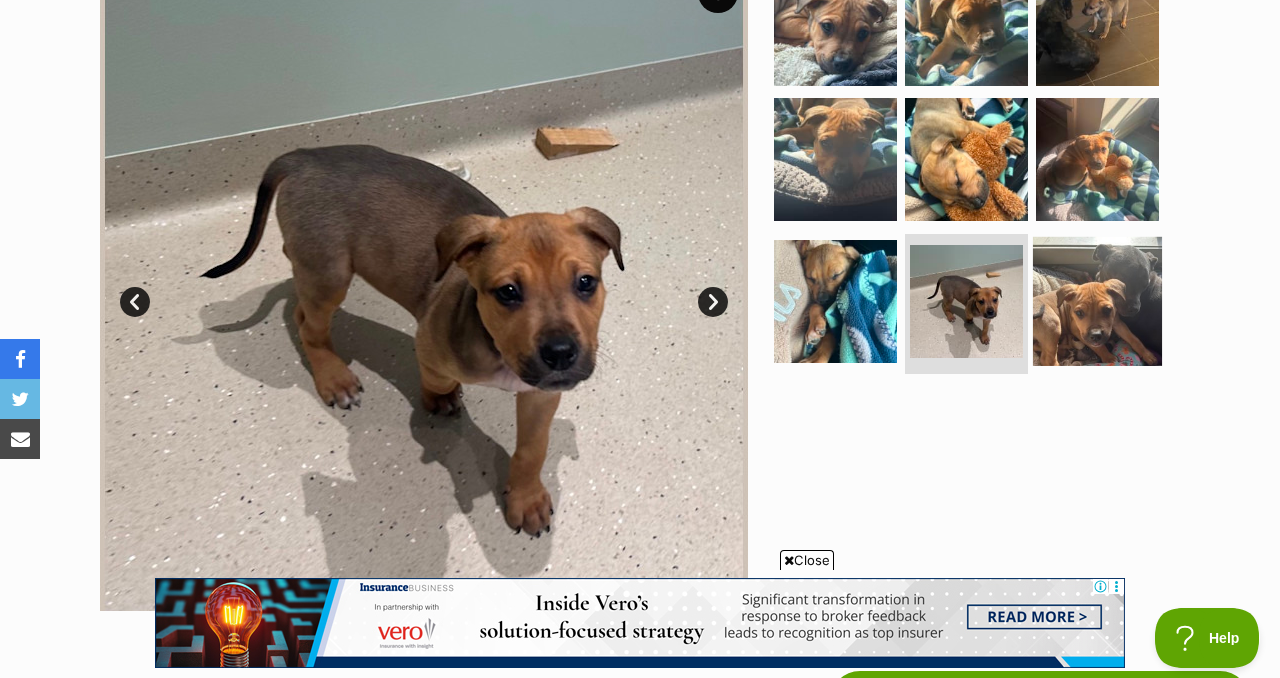 click at bounding box center [1097, 301] 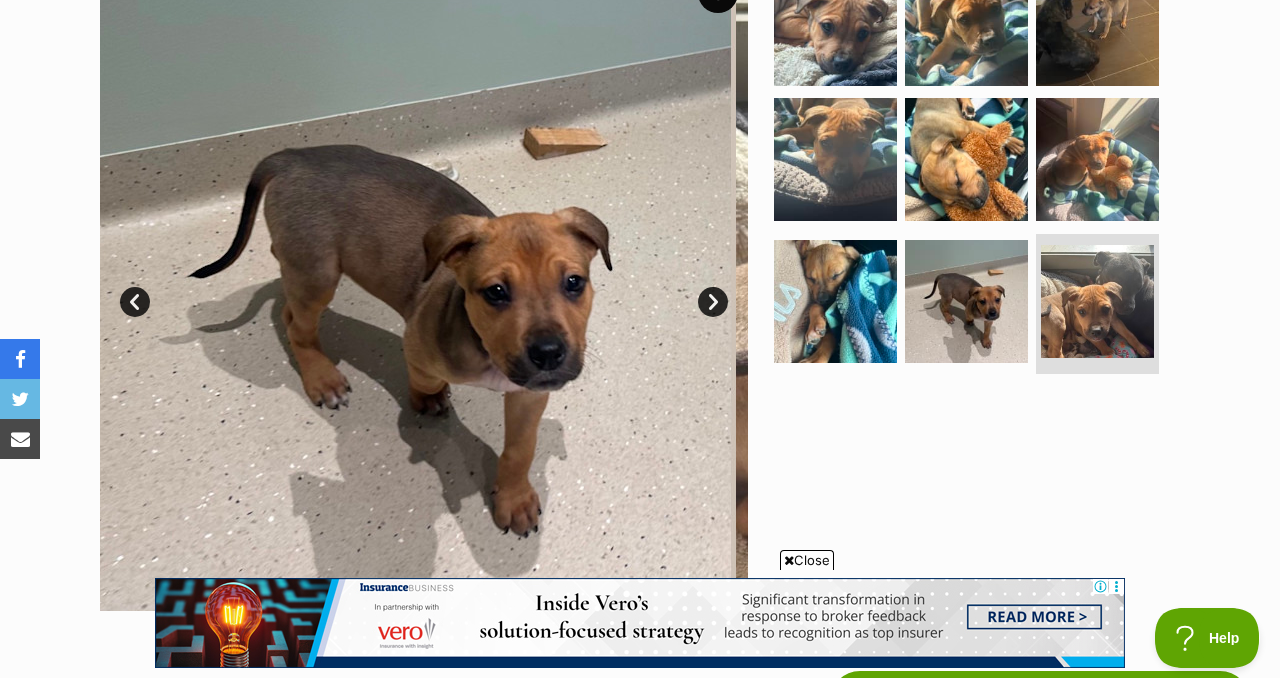 scroll, scrollTop: 0, scrollLeft: 0, axis: both 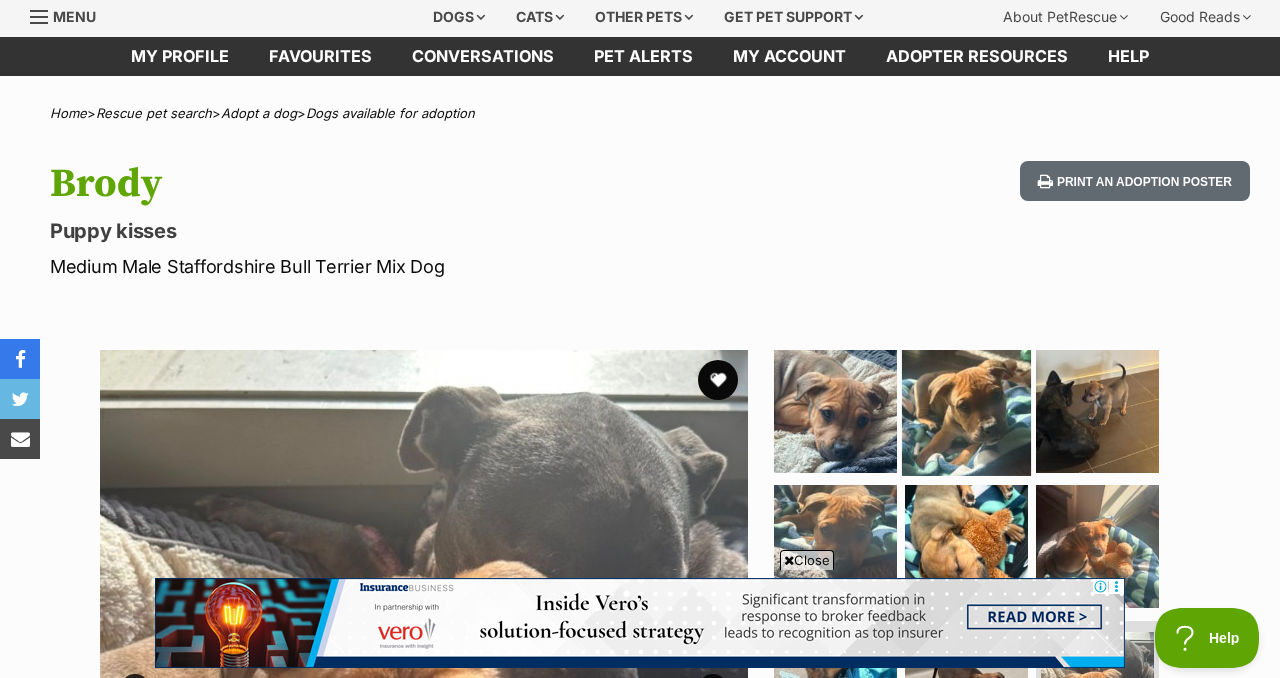 click at bounding box center [966, 410] 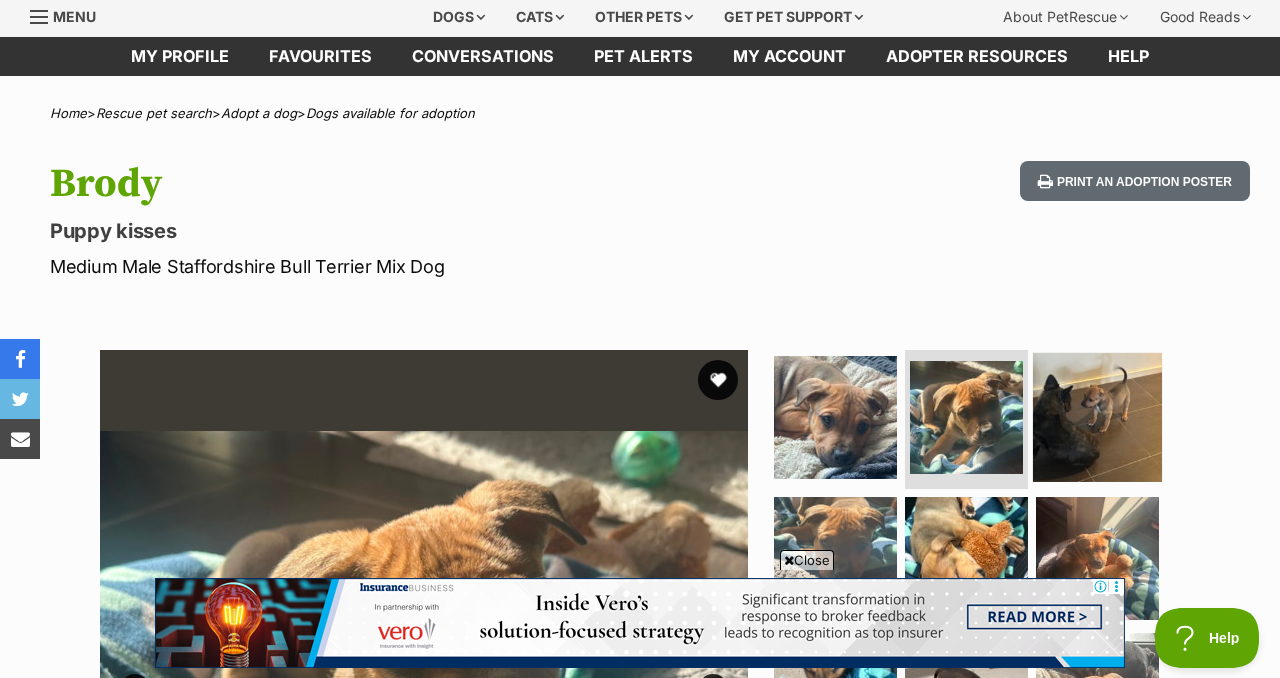 click at bounding box center [1097, 416] 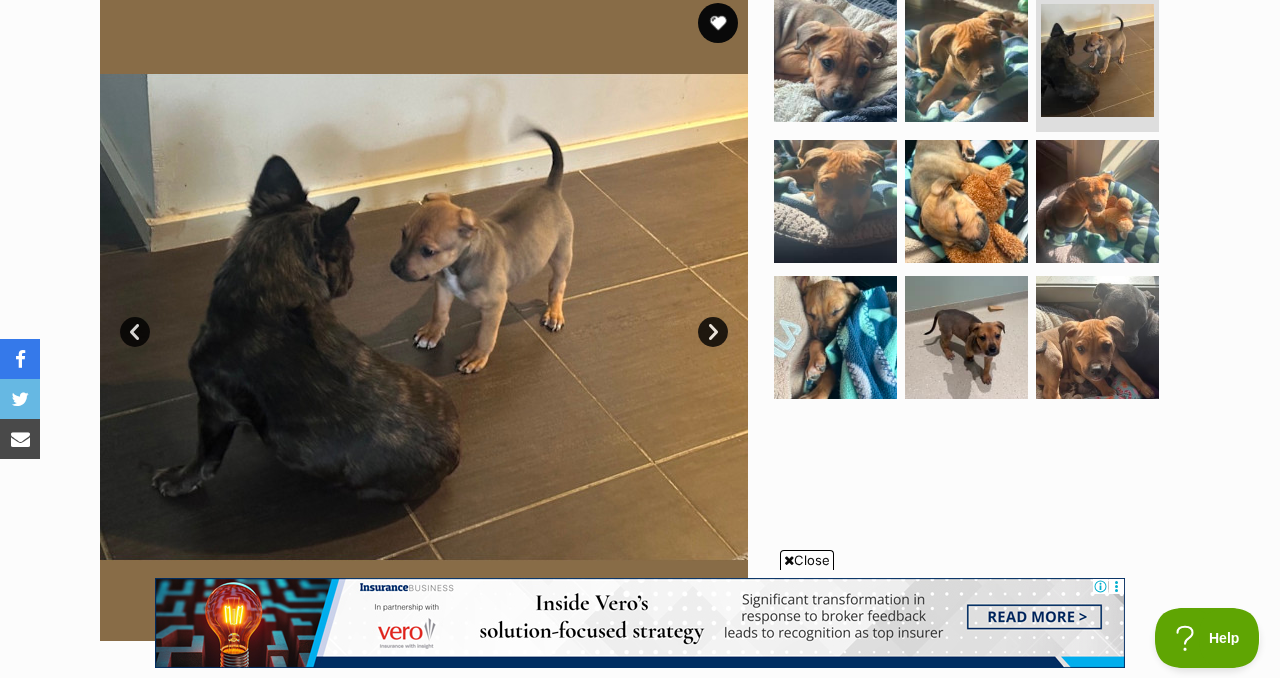 scroll, scrollTop: 429, scrollLeft: 0, axis: vertical 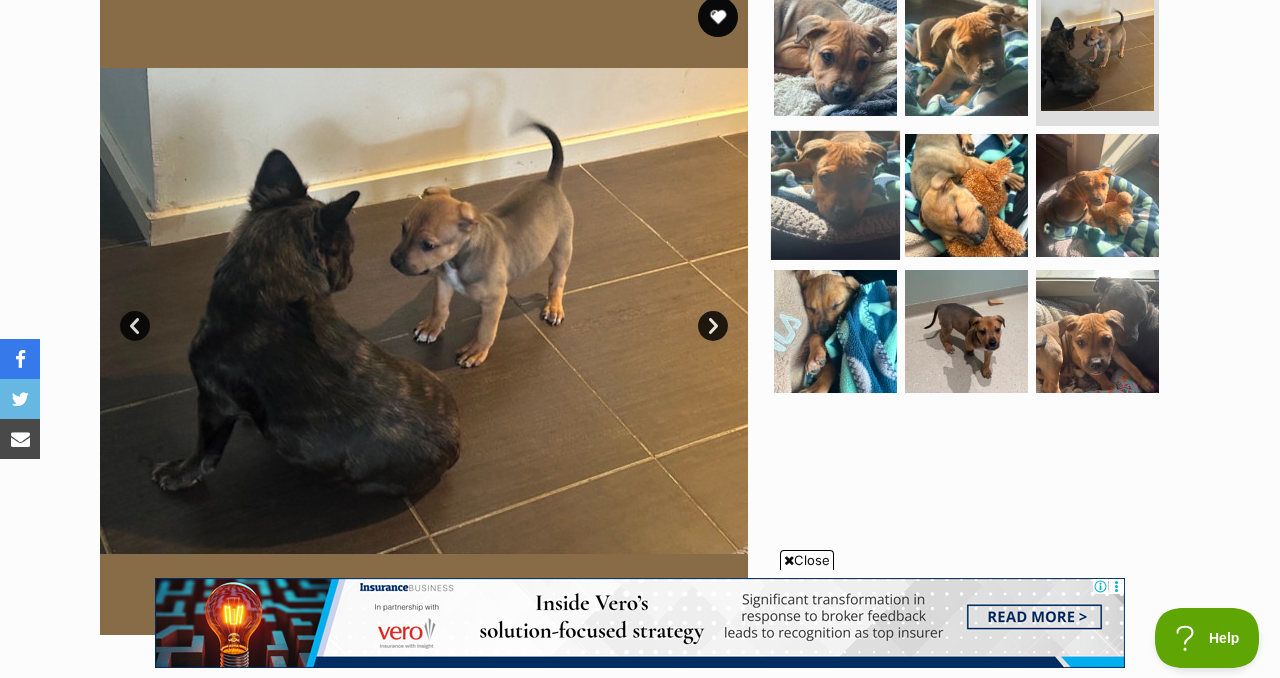 click at bounding box center (835, 195) 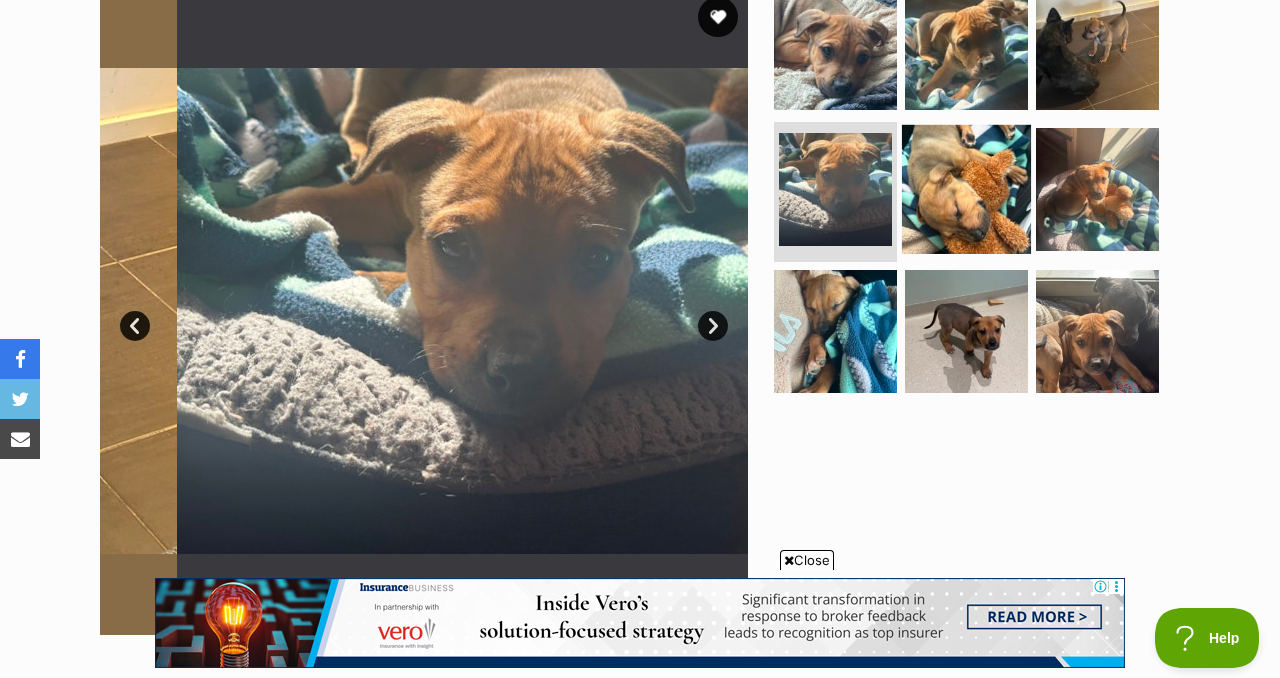 click at bounding box center (966, 189) 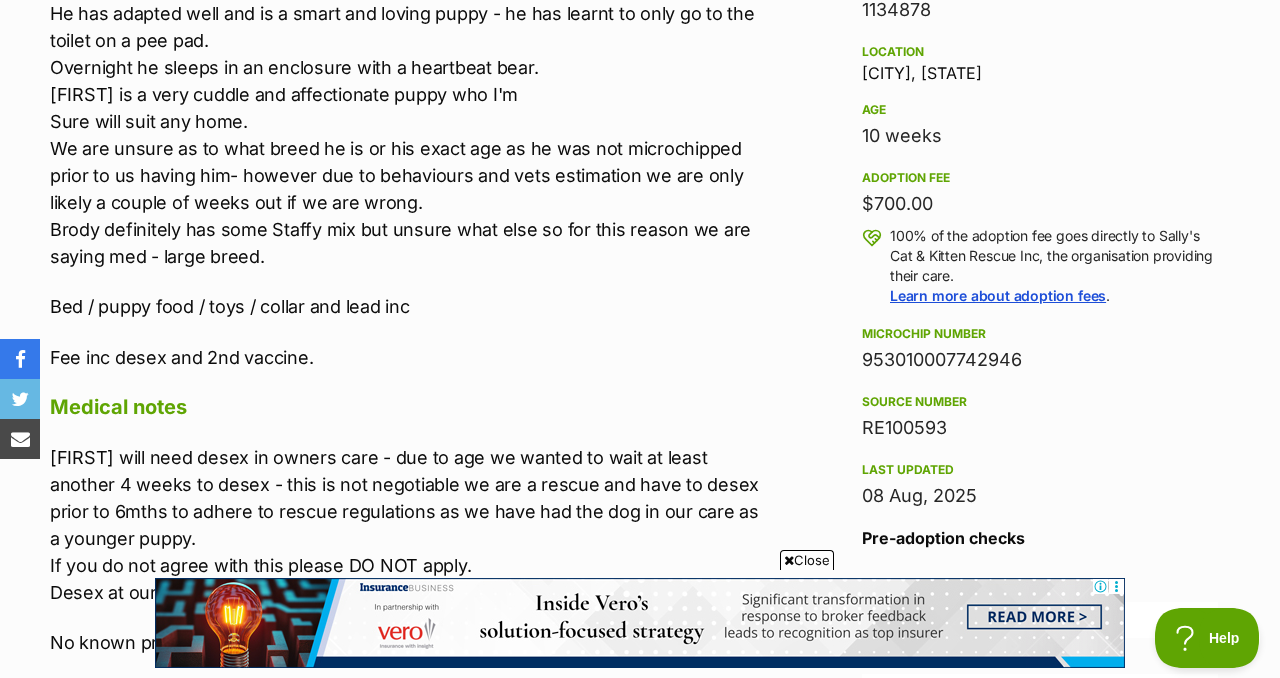 scroll 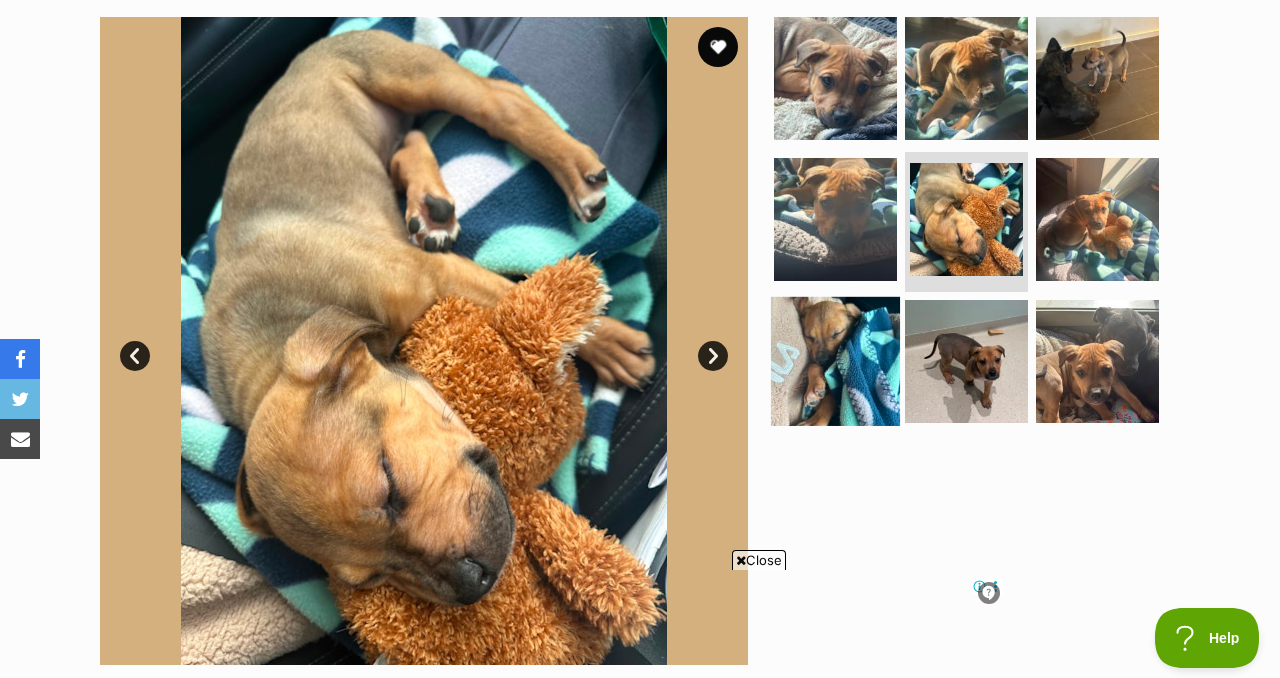 click at bounding box center (835, 361) 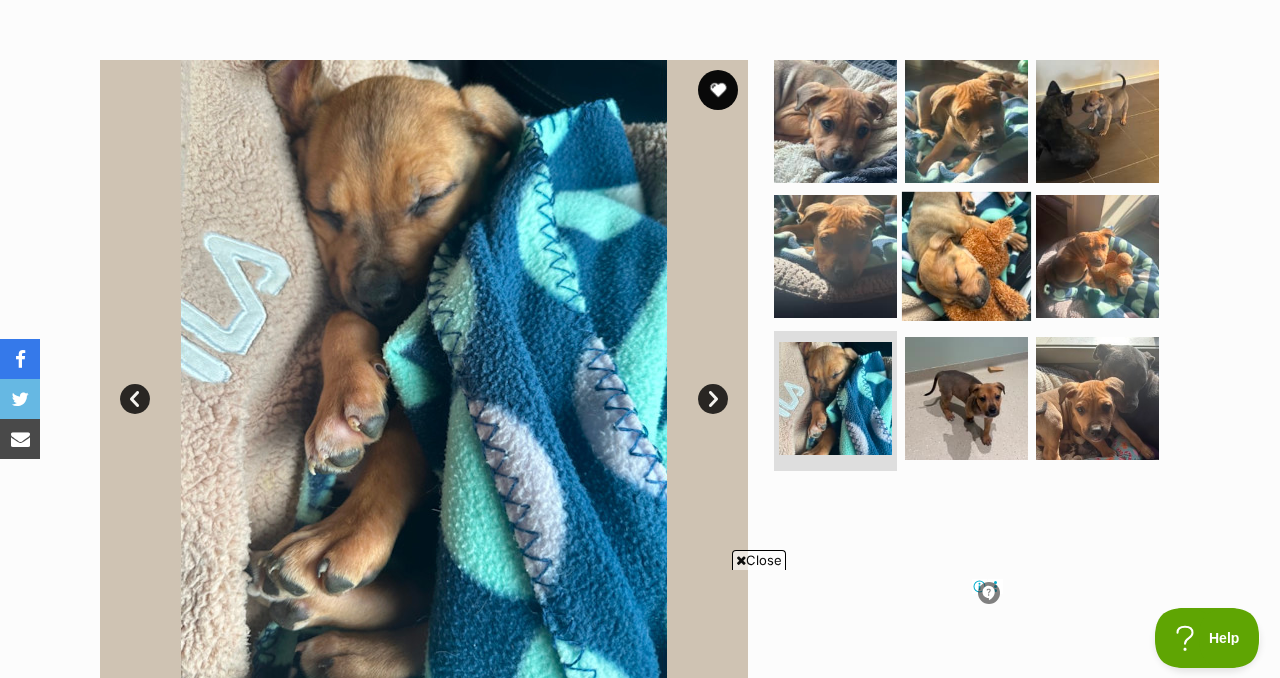 scroll, scrollTop: 362, scrollLeft: 0, axis: vertical 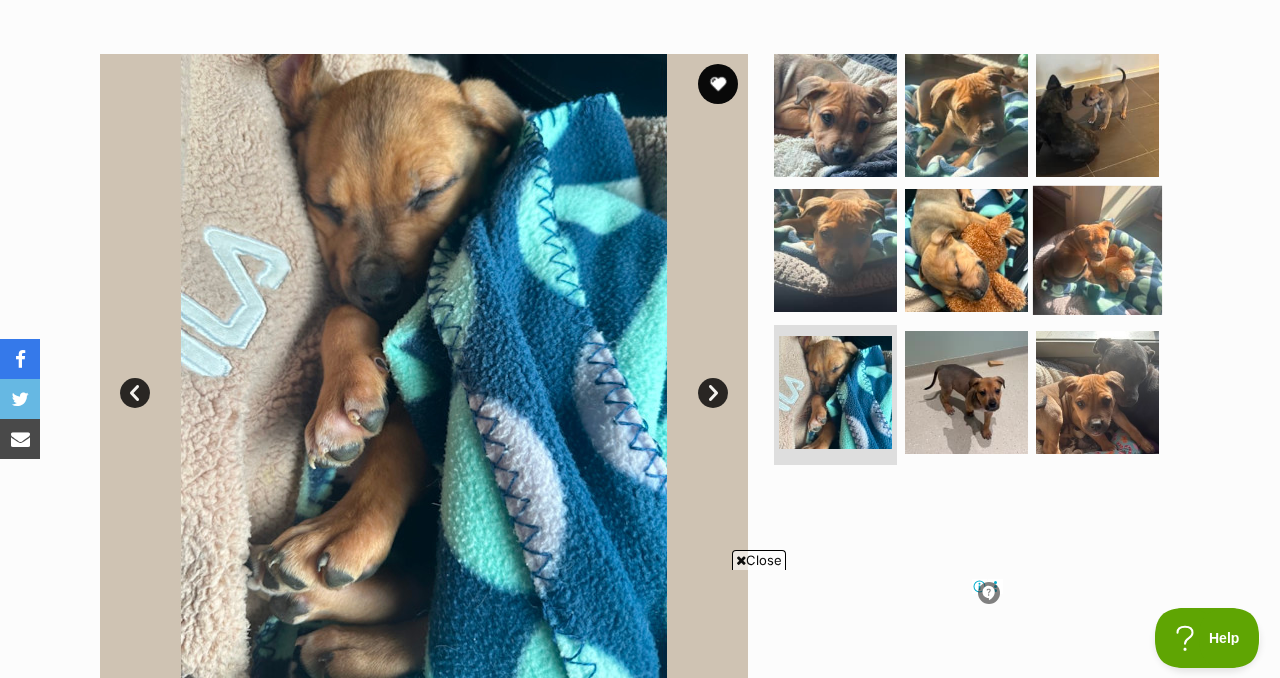 click at bounding box center (1097, 250) 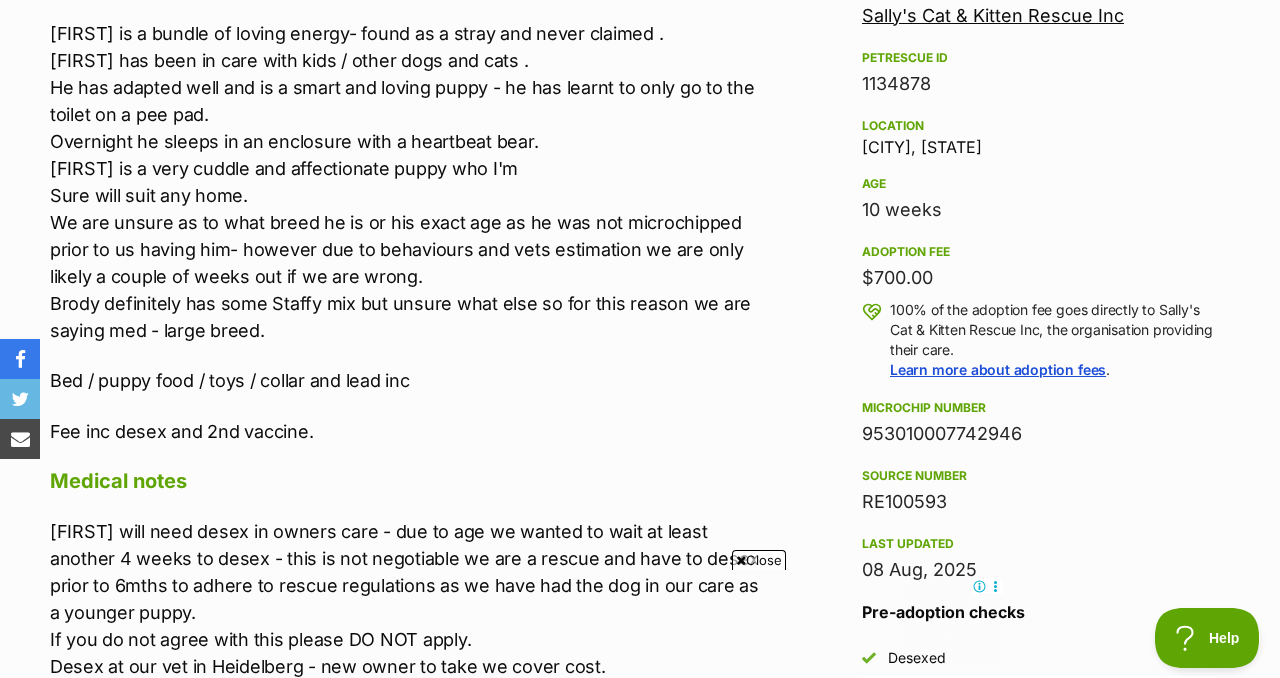 scroll, scrollTop: 1231, scrollLeft: 0, axis: vertical 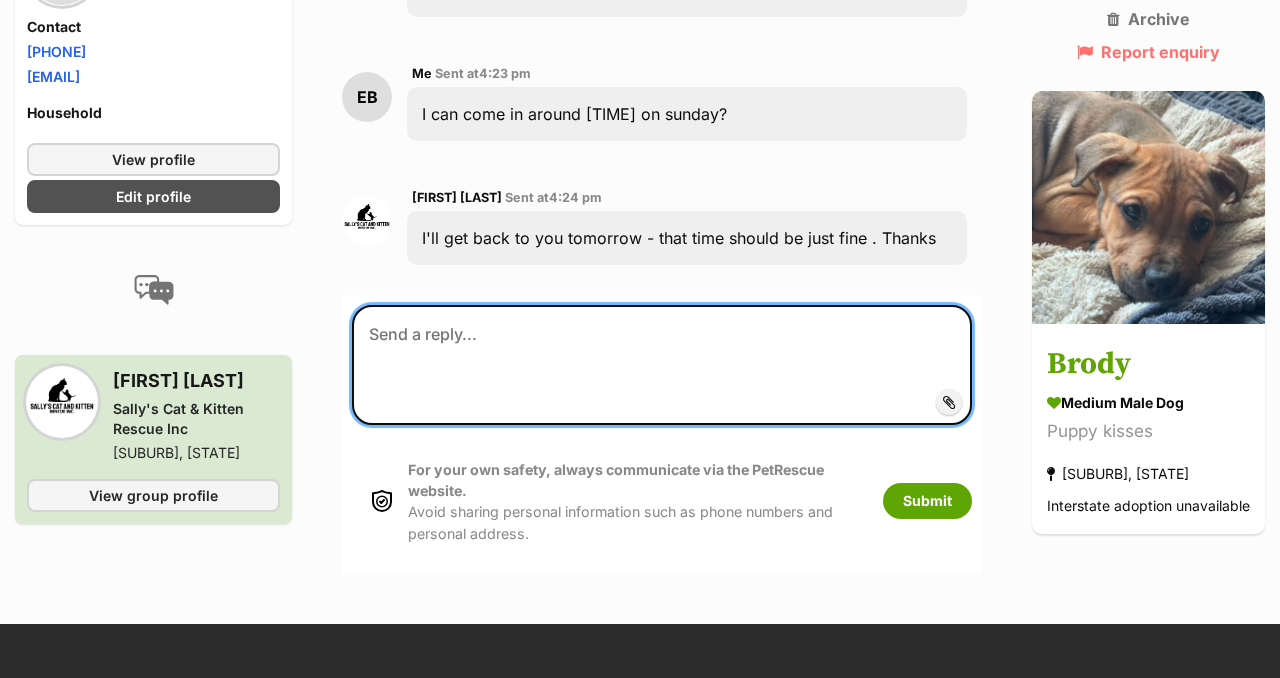 click at bounding box center (662, 365) 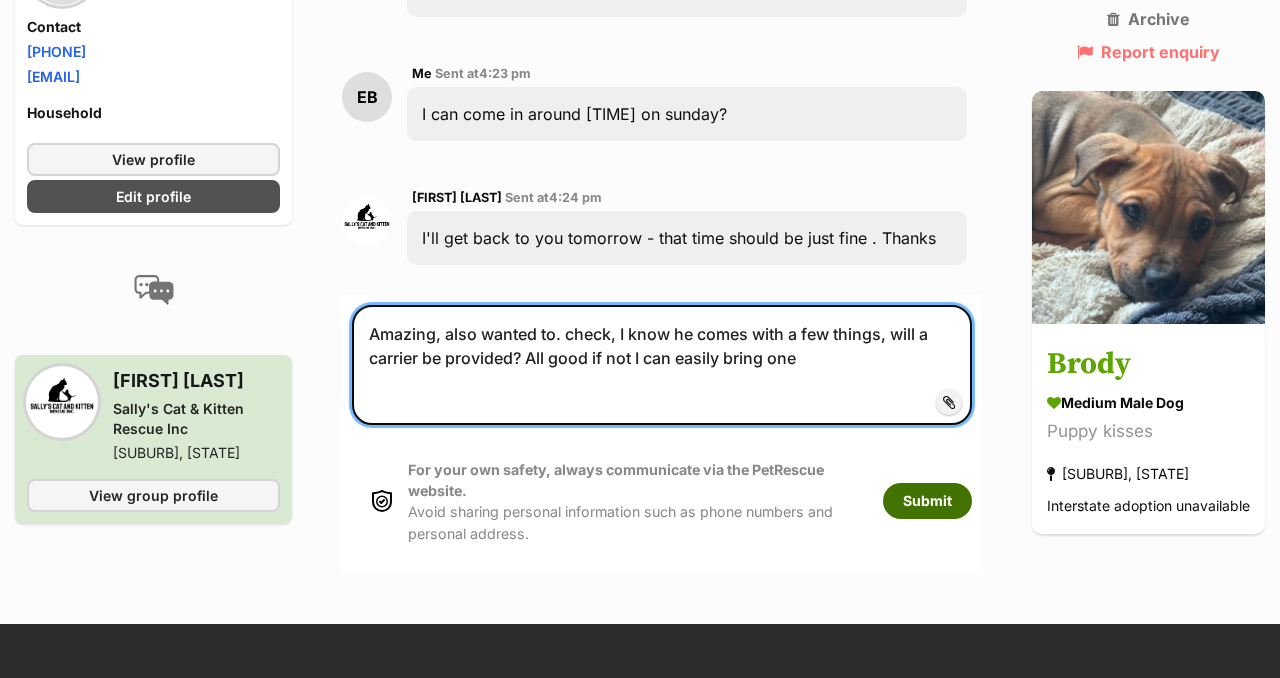 type on "Amazing, also wanted to. check, I know he comes with a few things, will a carrier be provided? All good if not I can easily bring one" 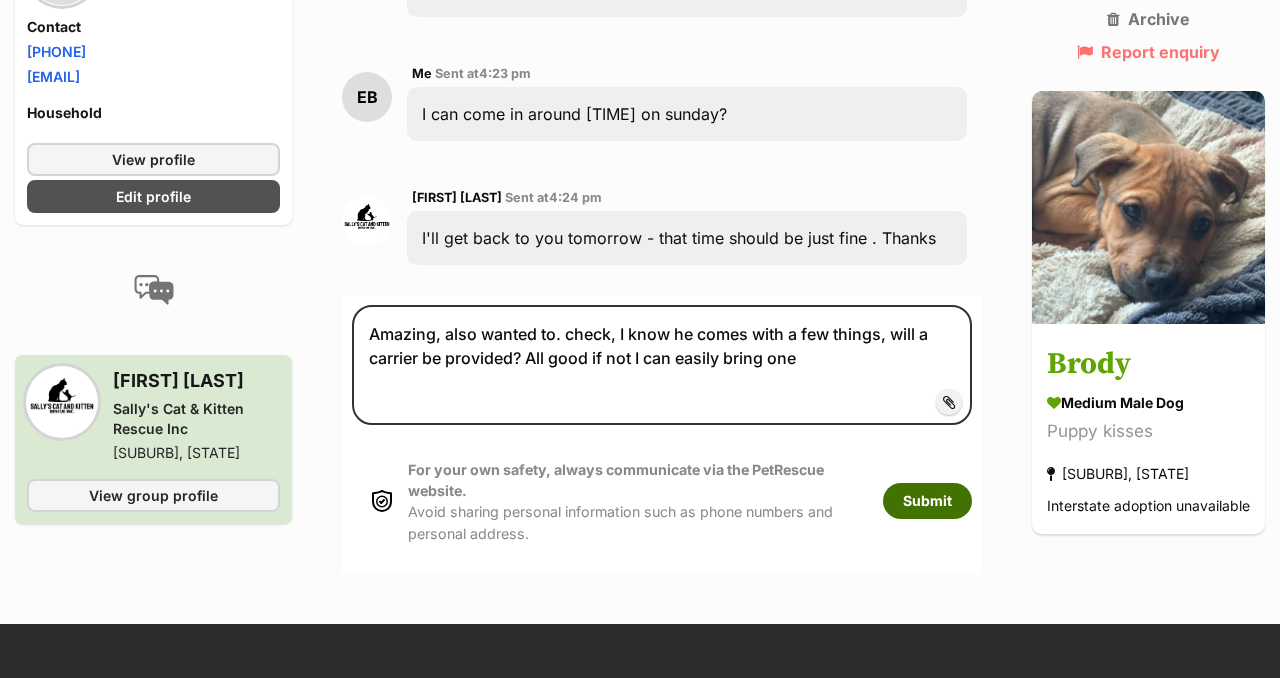 click on "Submit" at bounding box center [927, 501] 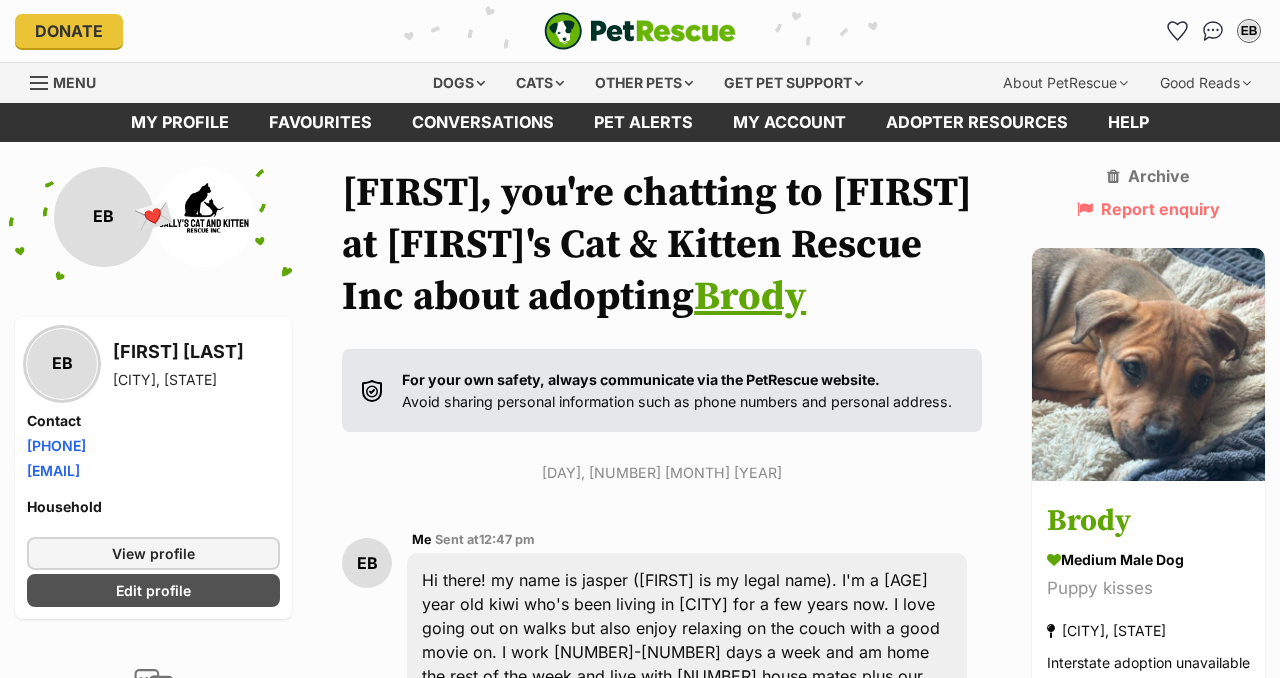 scroll, scrollTop: 2418, scrollLeft: 0, axis: vertical 